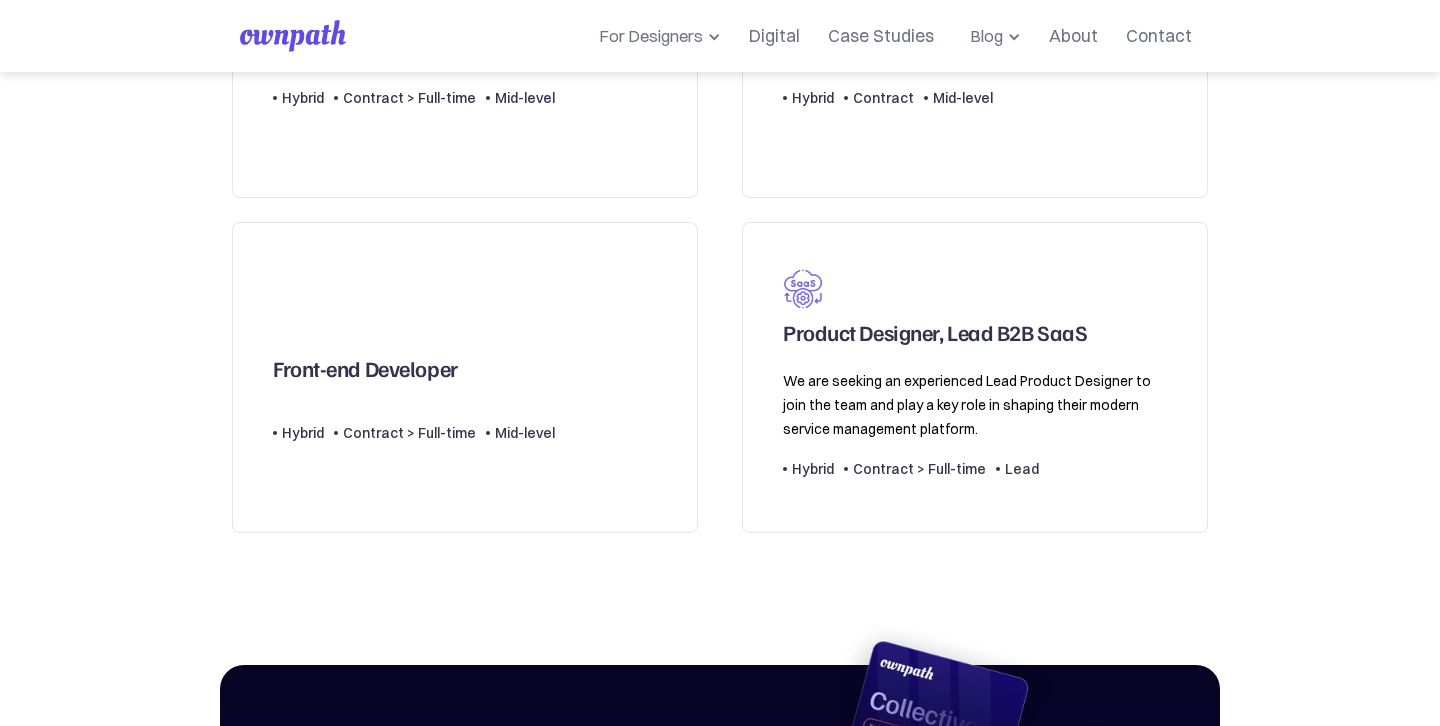 scroll, scrollTop: 696, scrollLeft: 0, axis: vertical 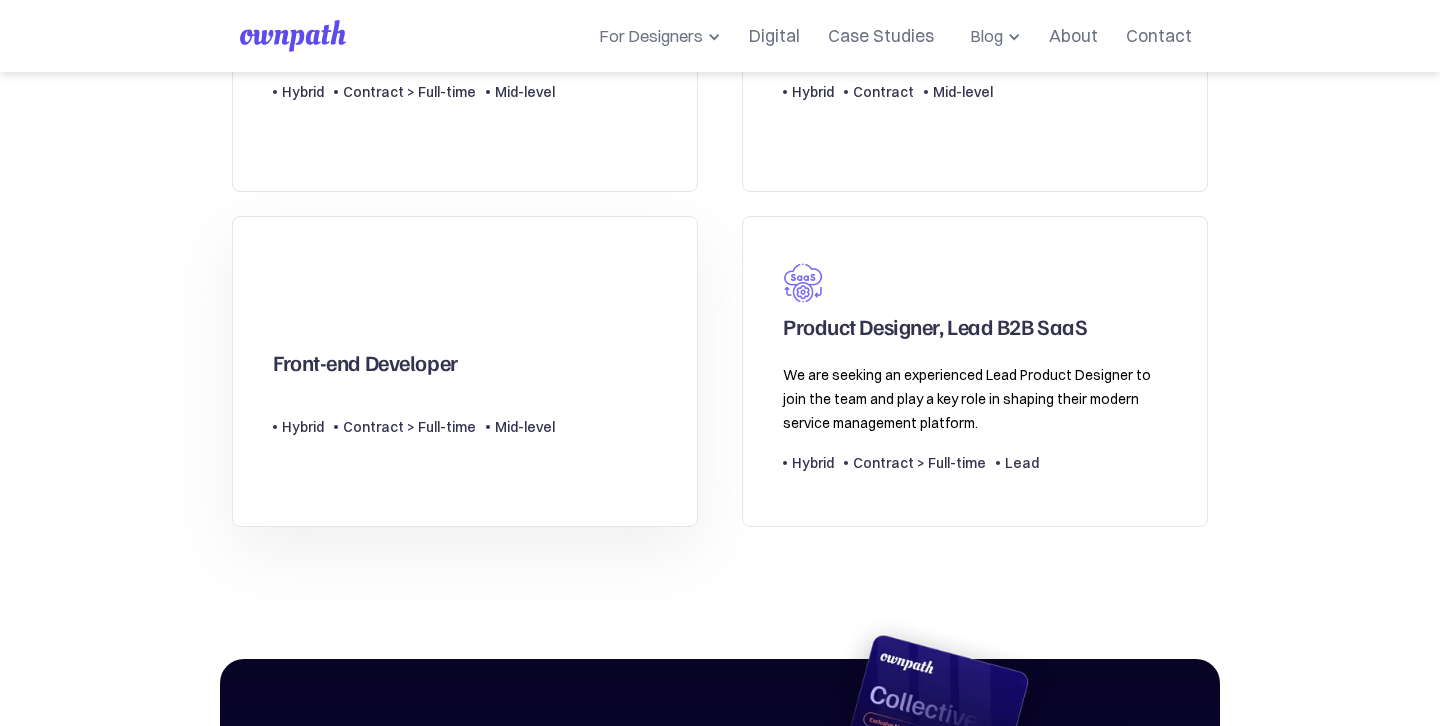 click on "Front-end Developer" at bounding box center (365, 367) 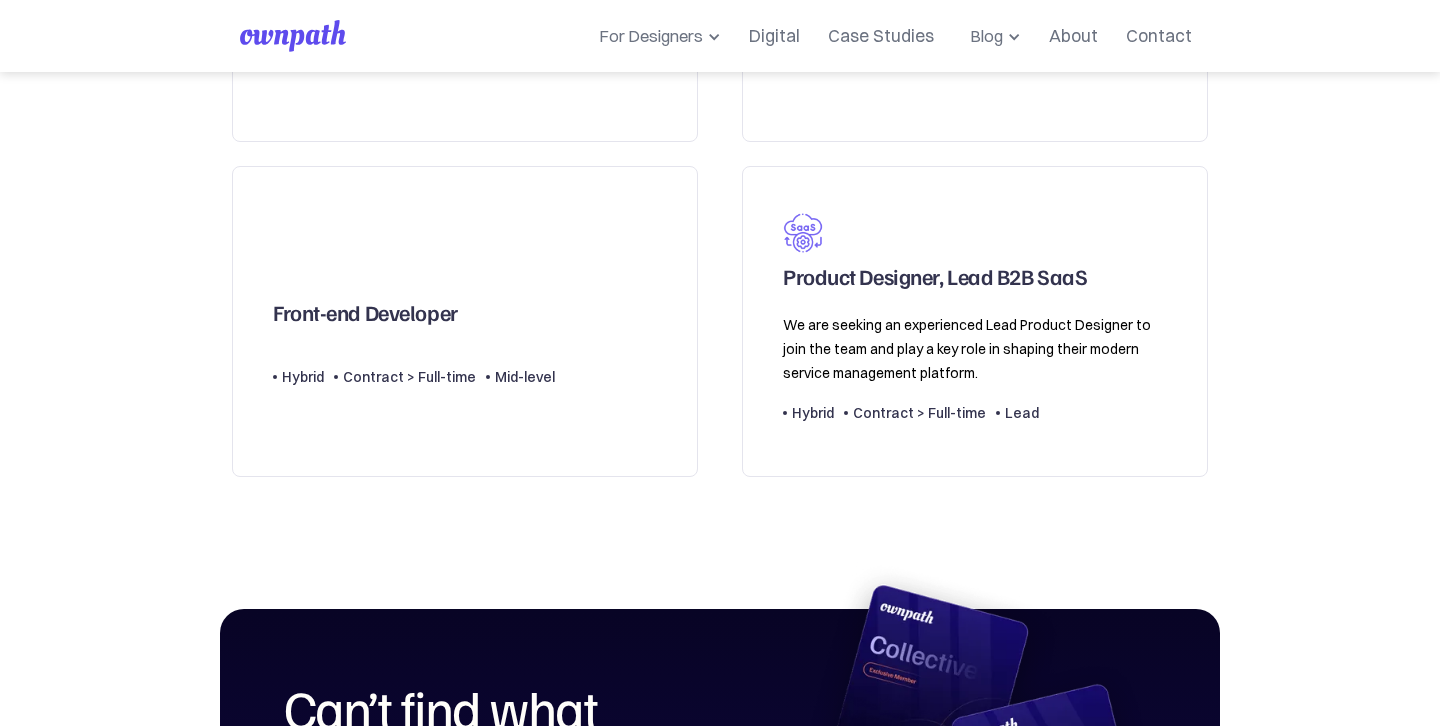 scroll, scrollTop: 741, scrollLeft: 0, axis: vertical 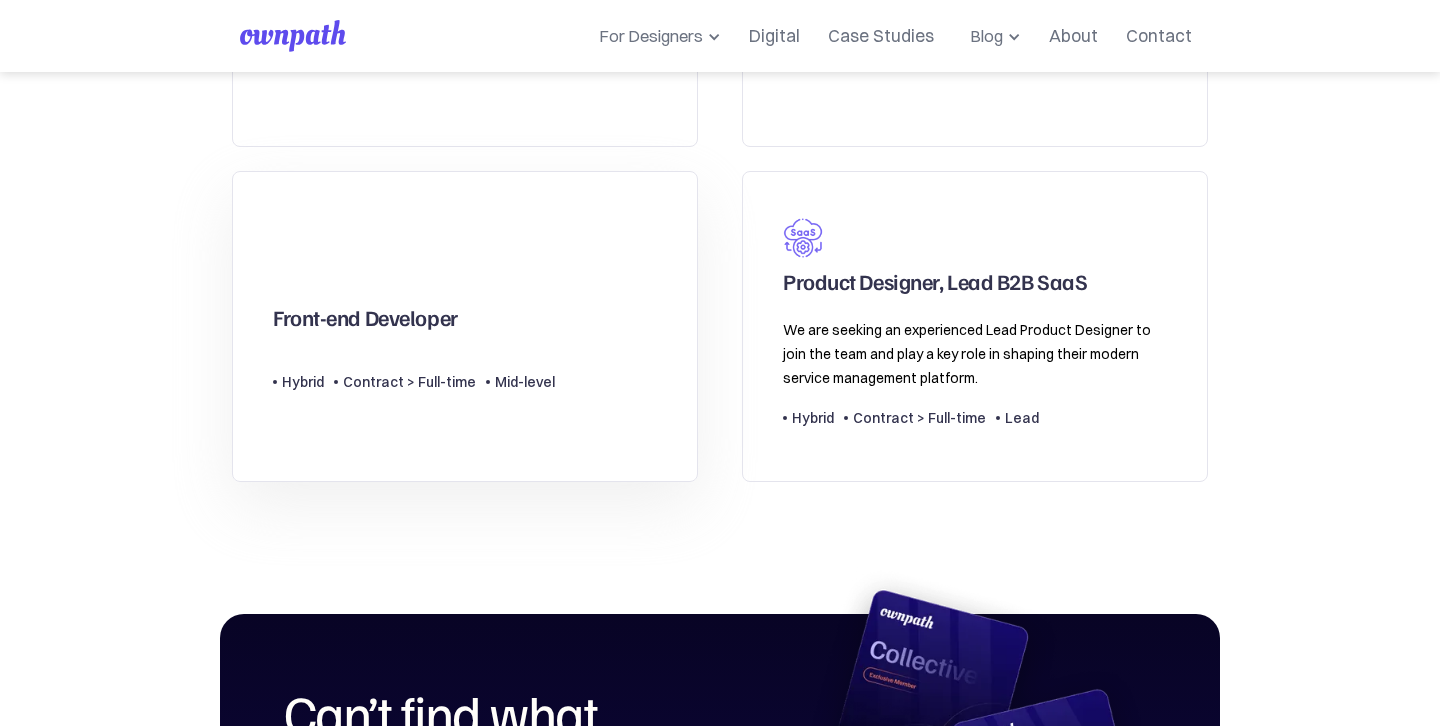 click on "Contract > Full-time" at bounding box center [409, 382] 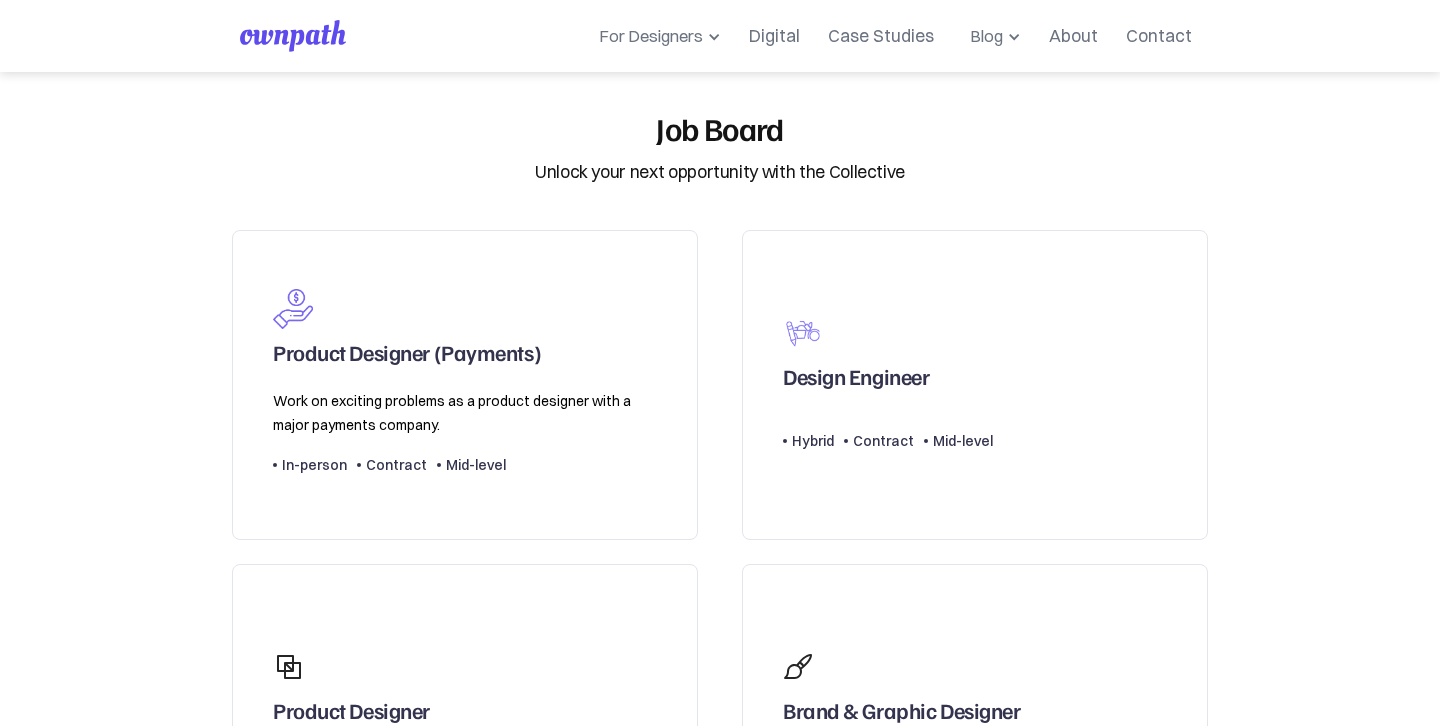 scroll, scrollTop: 0, scrollLeft: 0, axis: both 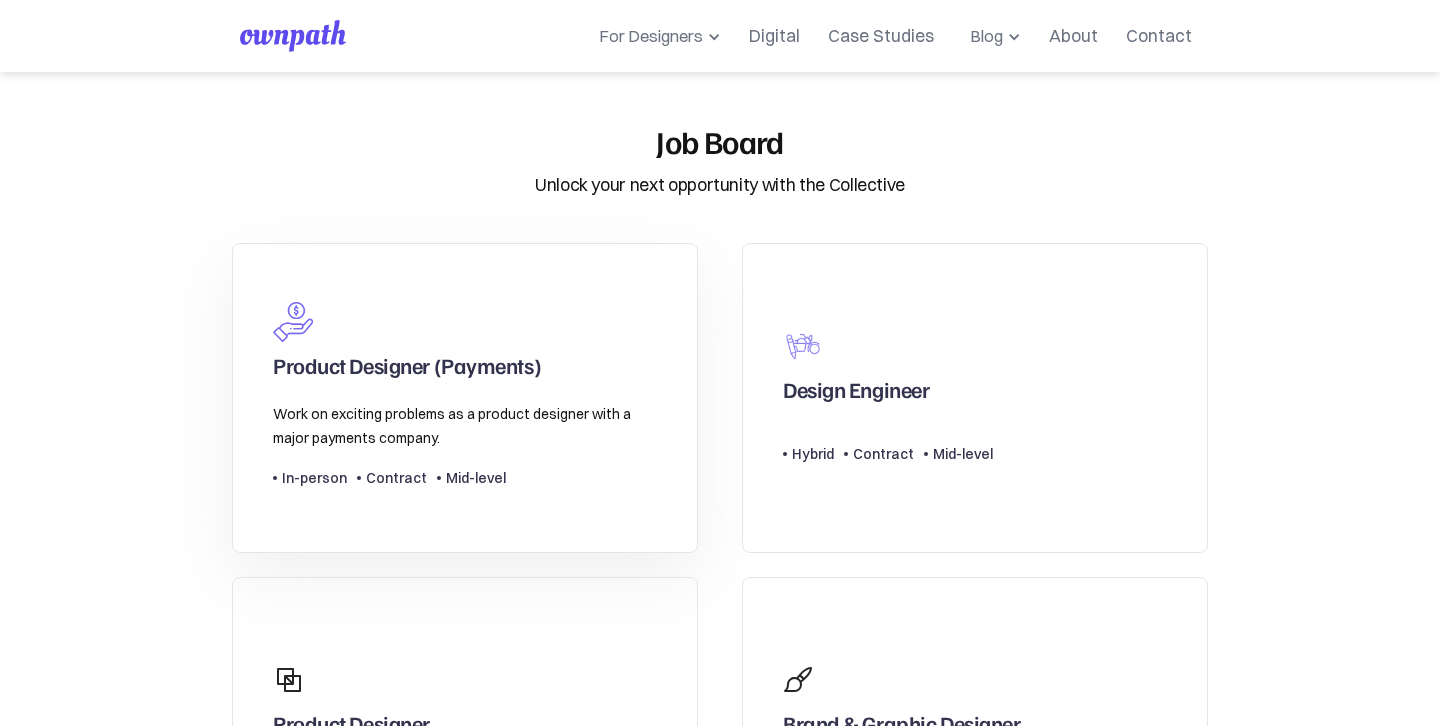 click at bounding box center [293, 322] 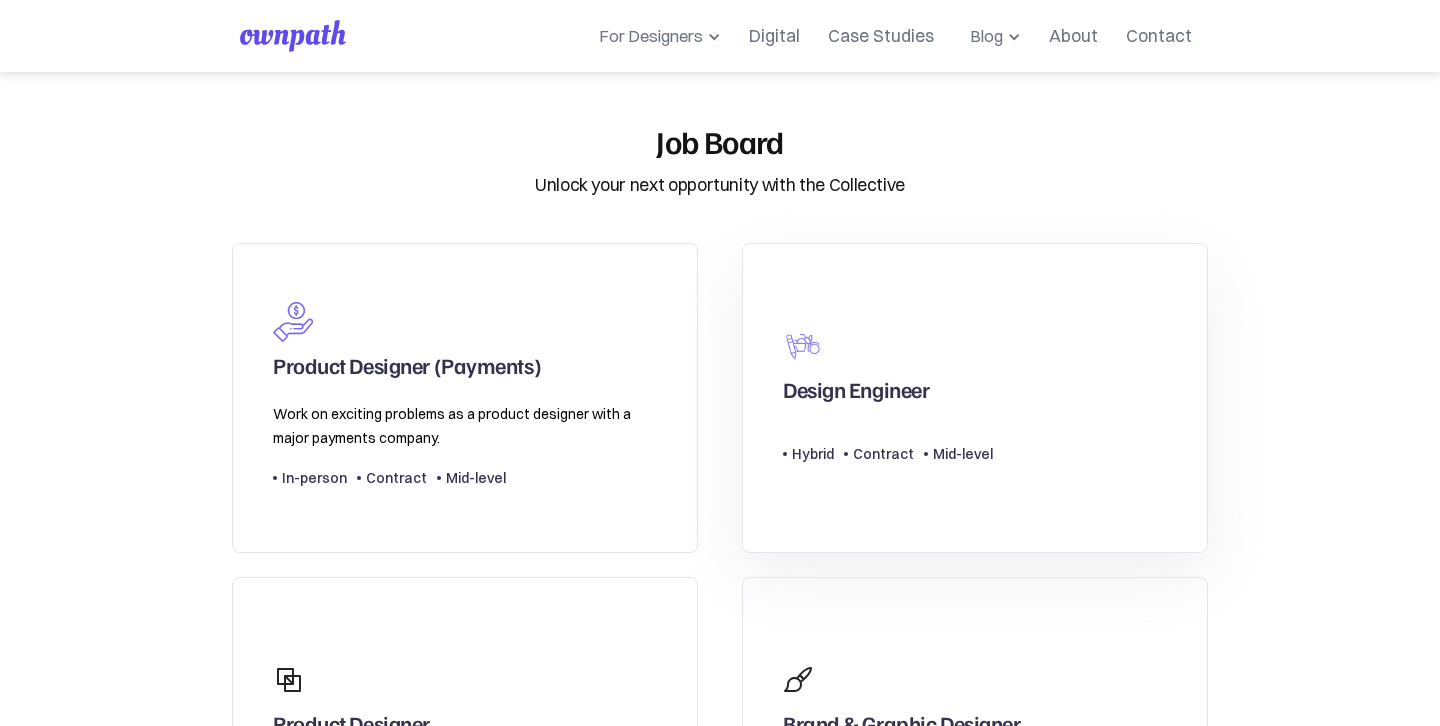 click on "Design Engineer" at bounding box center (856, 394) 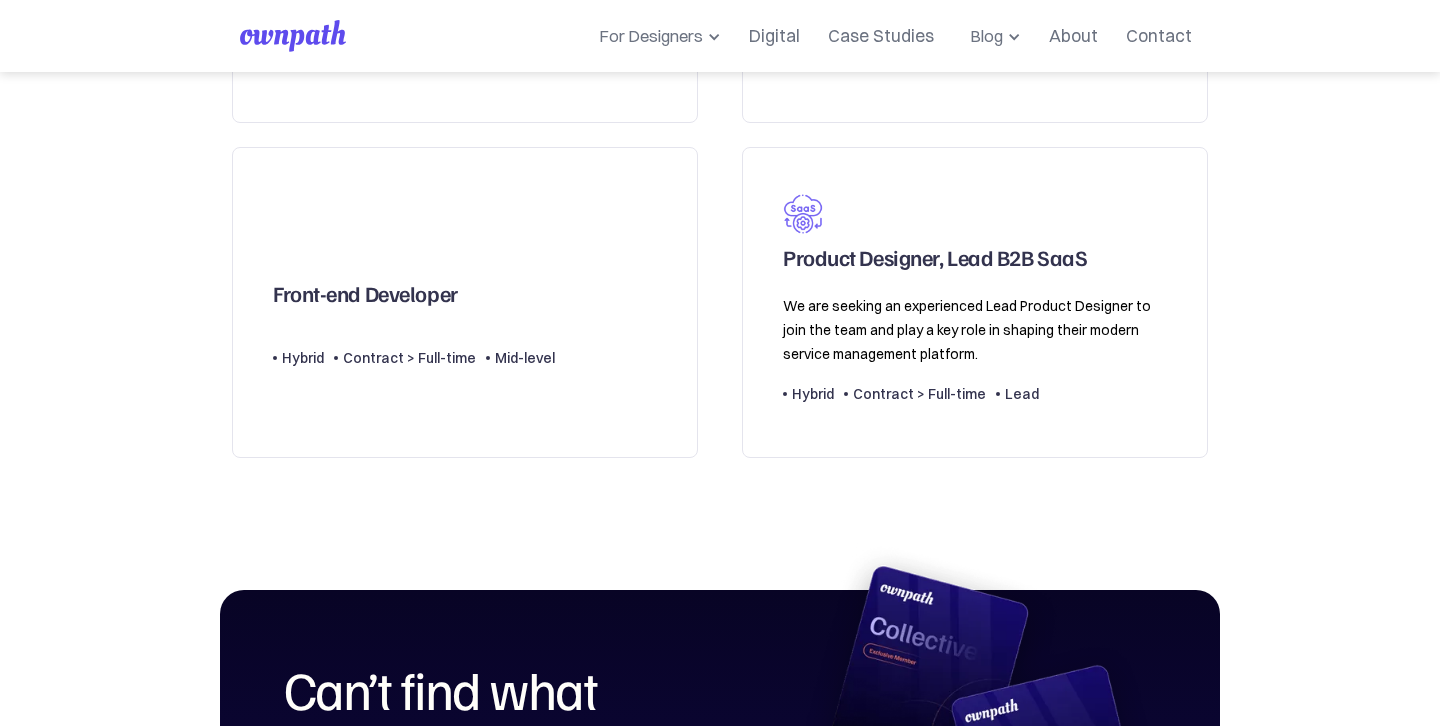 scroll, scrollTop: 784, scrollLeft: 0, axis: vertical 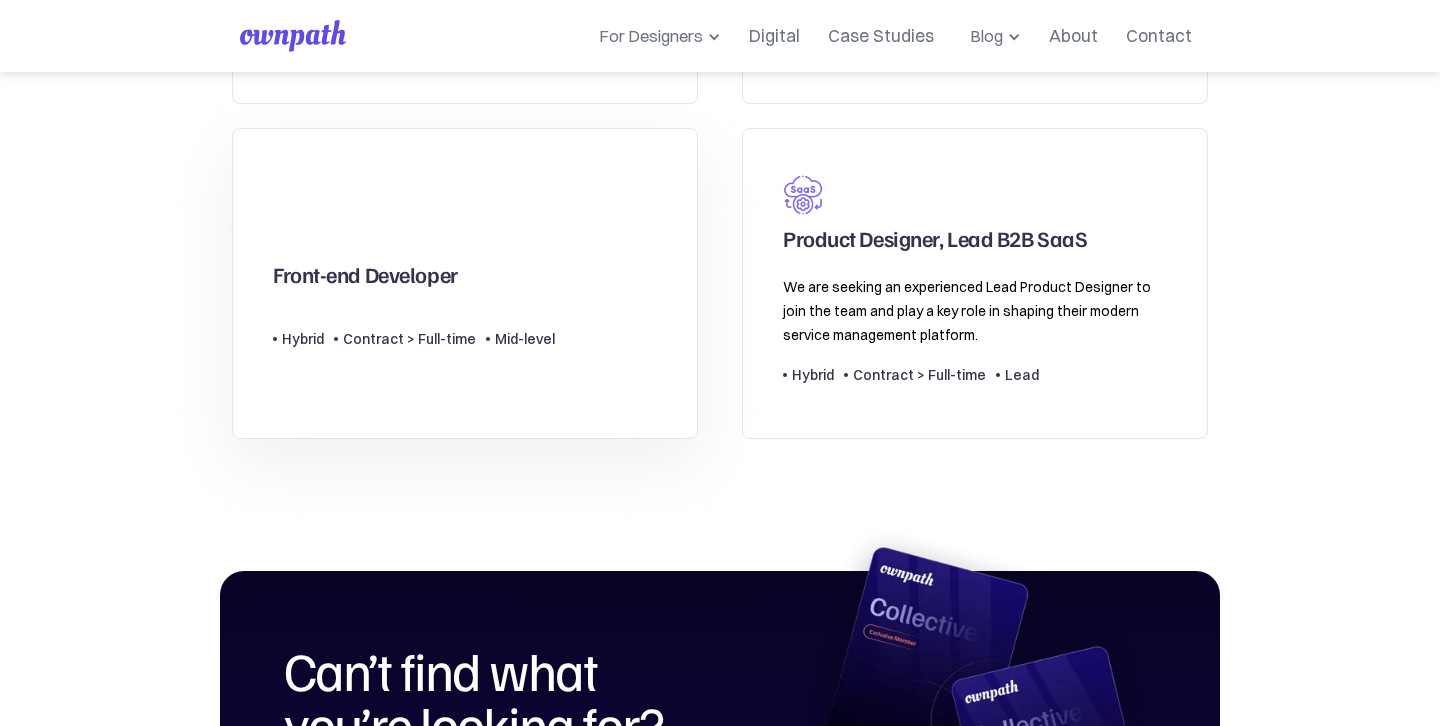 click on "Front-end Developer" at bounding box center [414, 249] 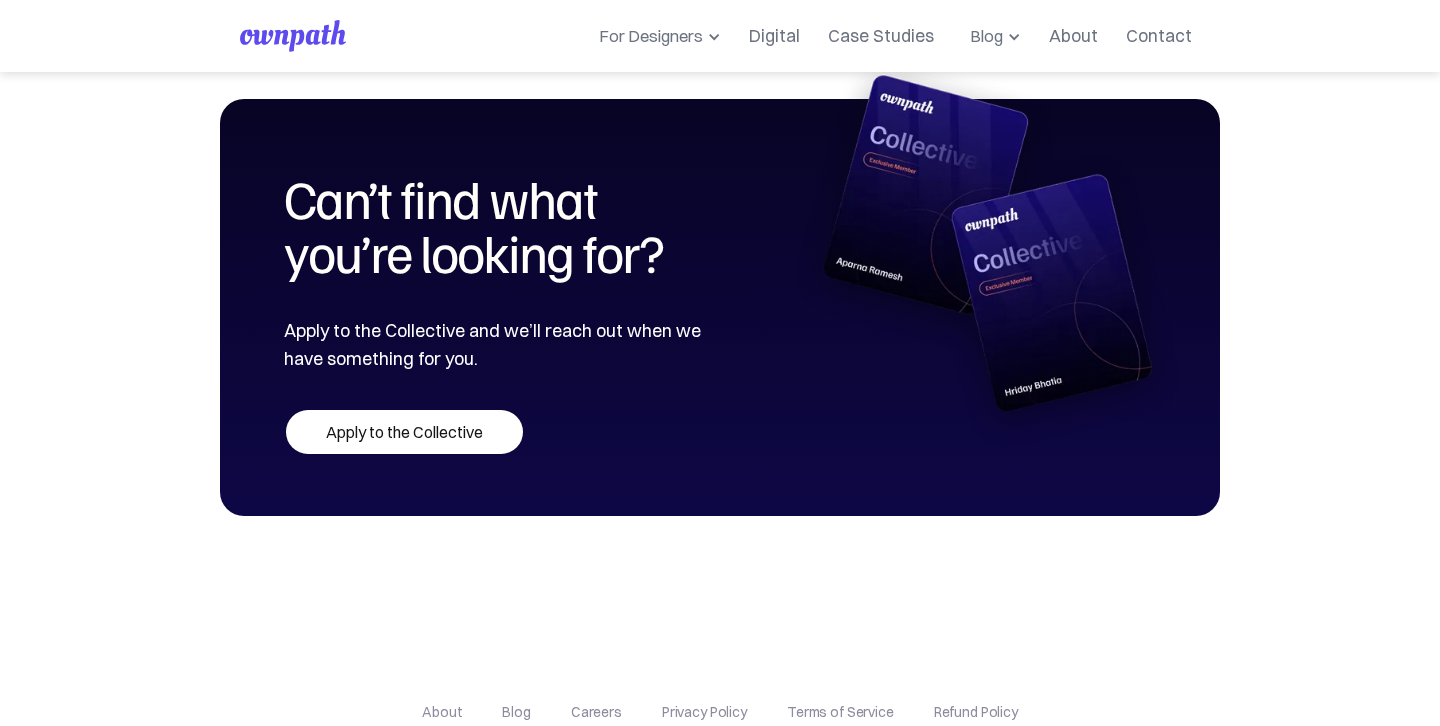 scroll, scrollTop: 1295, scrollLeft: 0, axis: vertical 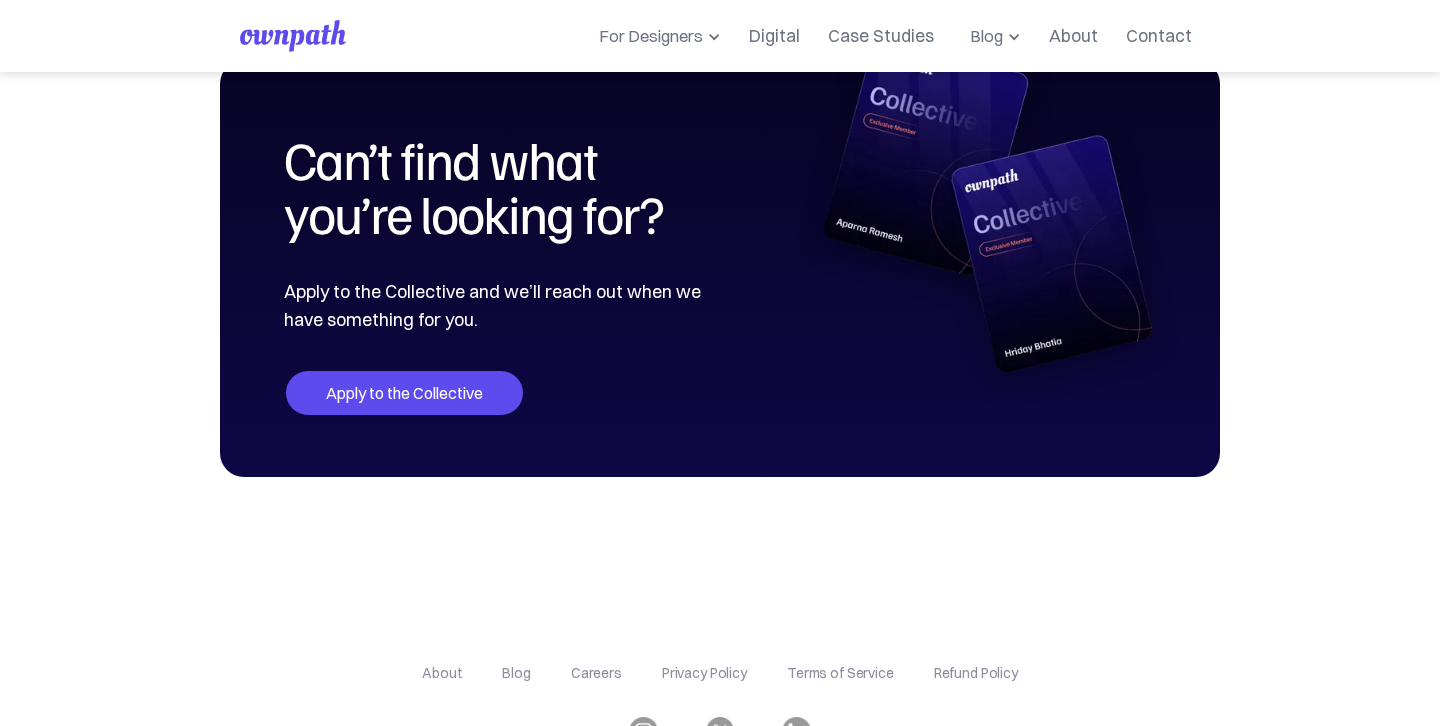 click on "Apply to the Collective" at bounding box center [404, 393] 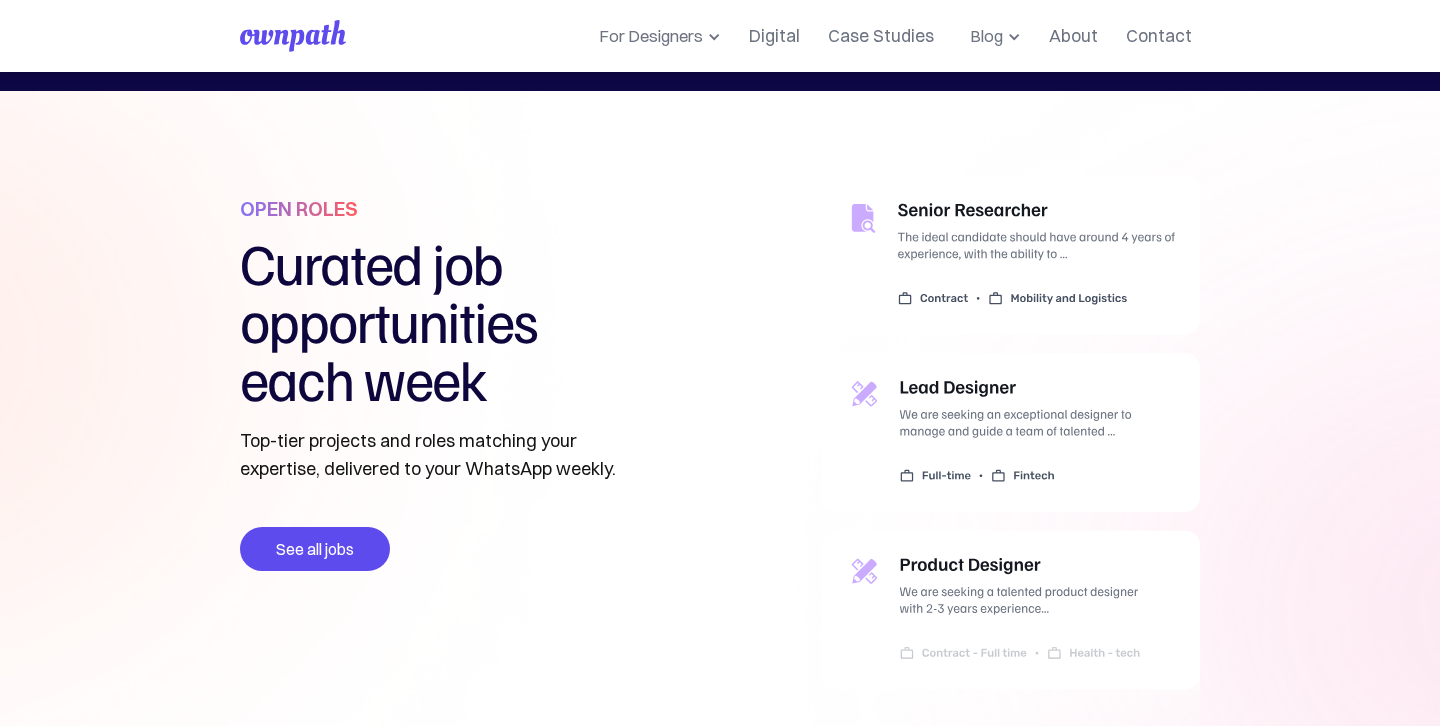 scroll, scrollTop: 542, scrollLeft: 0, axis: vertical 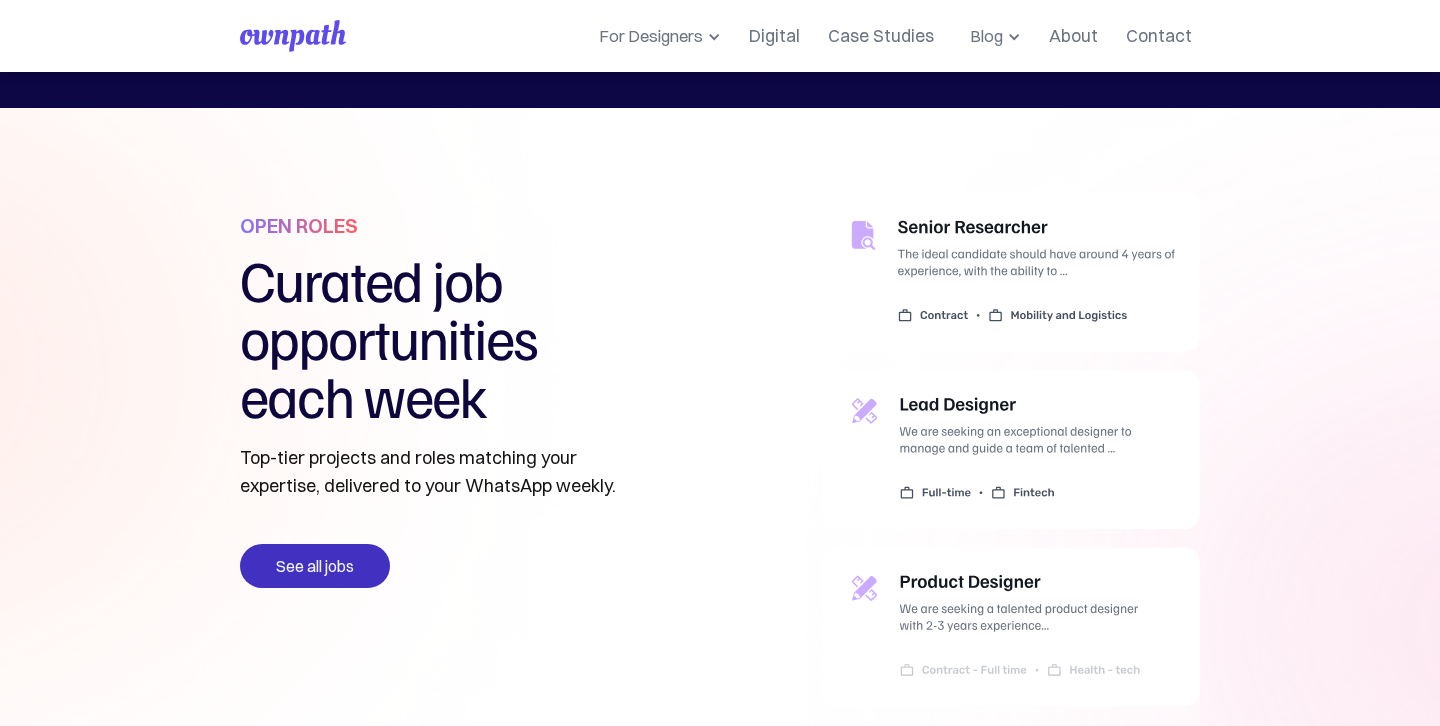 click on "See all jobs" at bounding box center (315, 566) 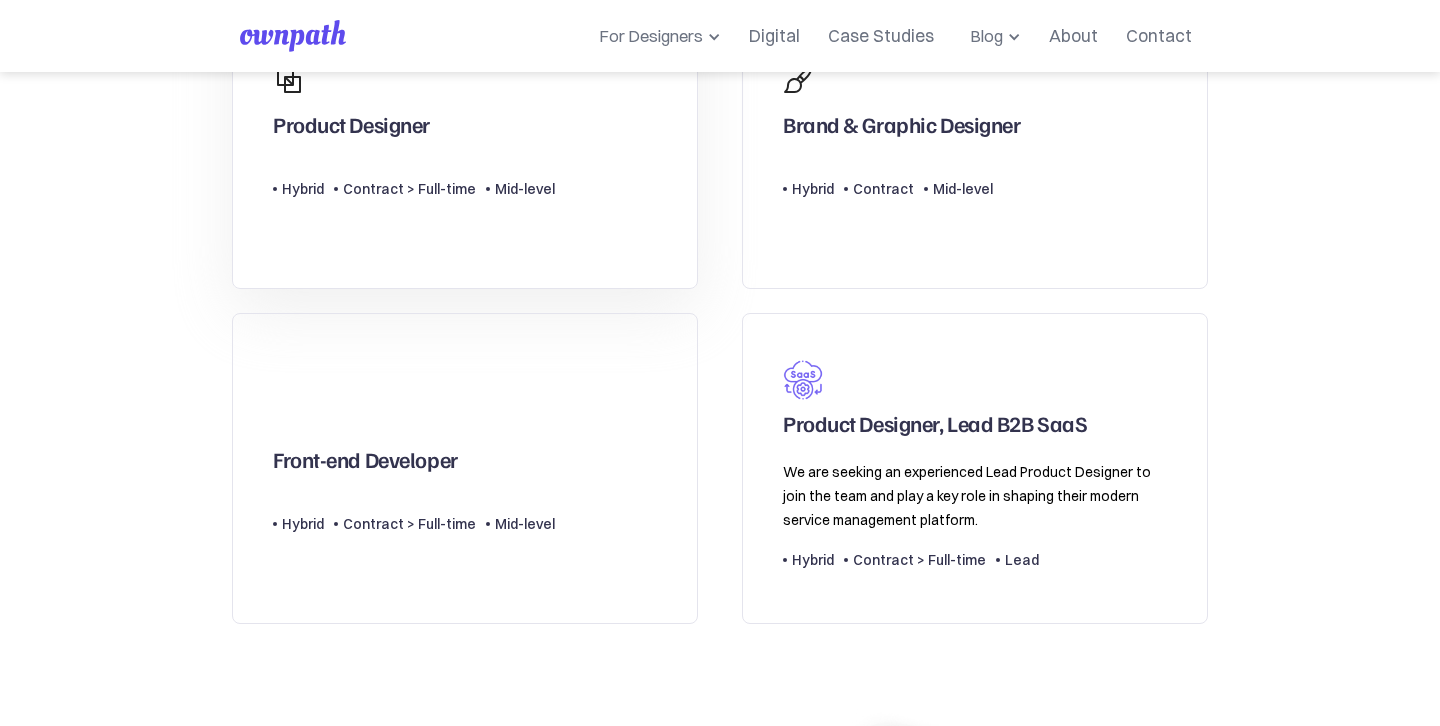 scroll, scrollTop: 601, scrollLeft: 0, axis: vertical 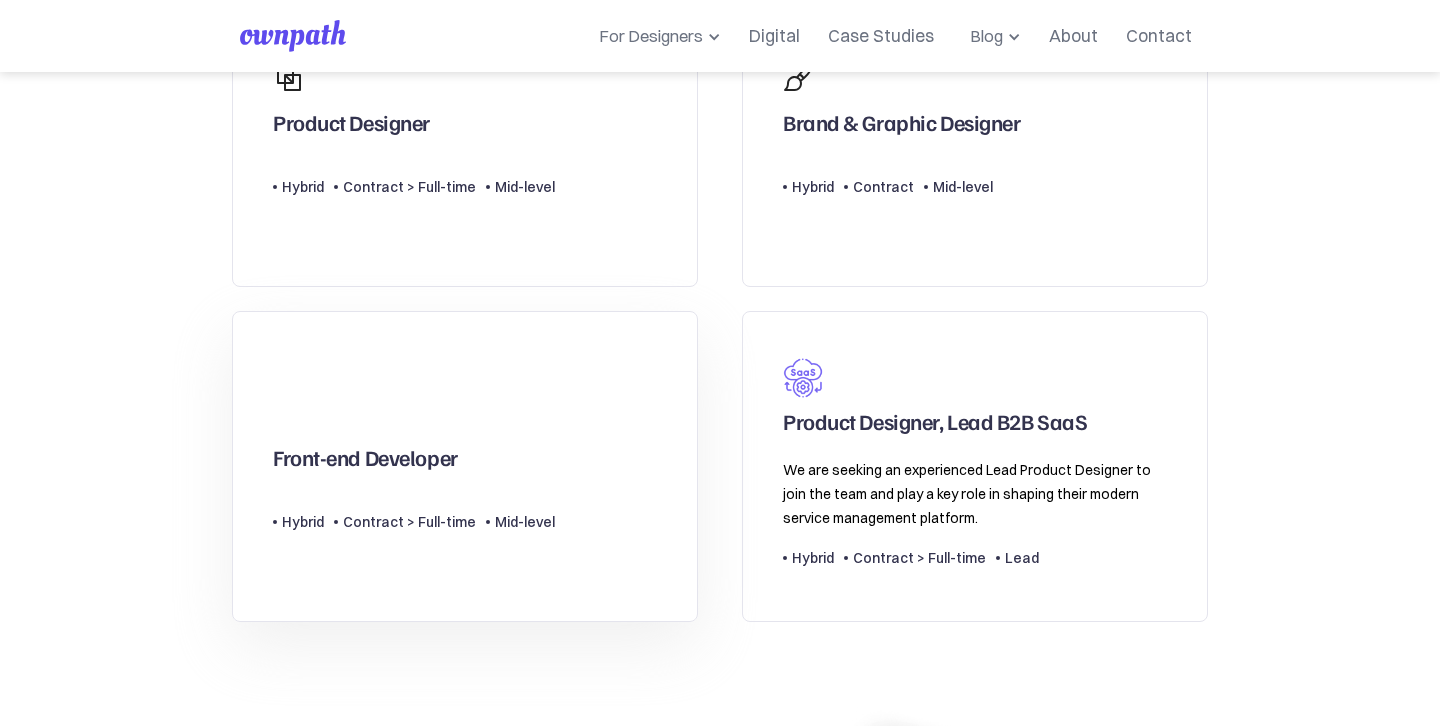click on "Type Level Hybrid Contract > Full-time Mid-level" at bounding box center (414, 514) 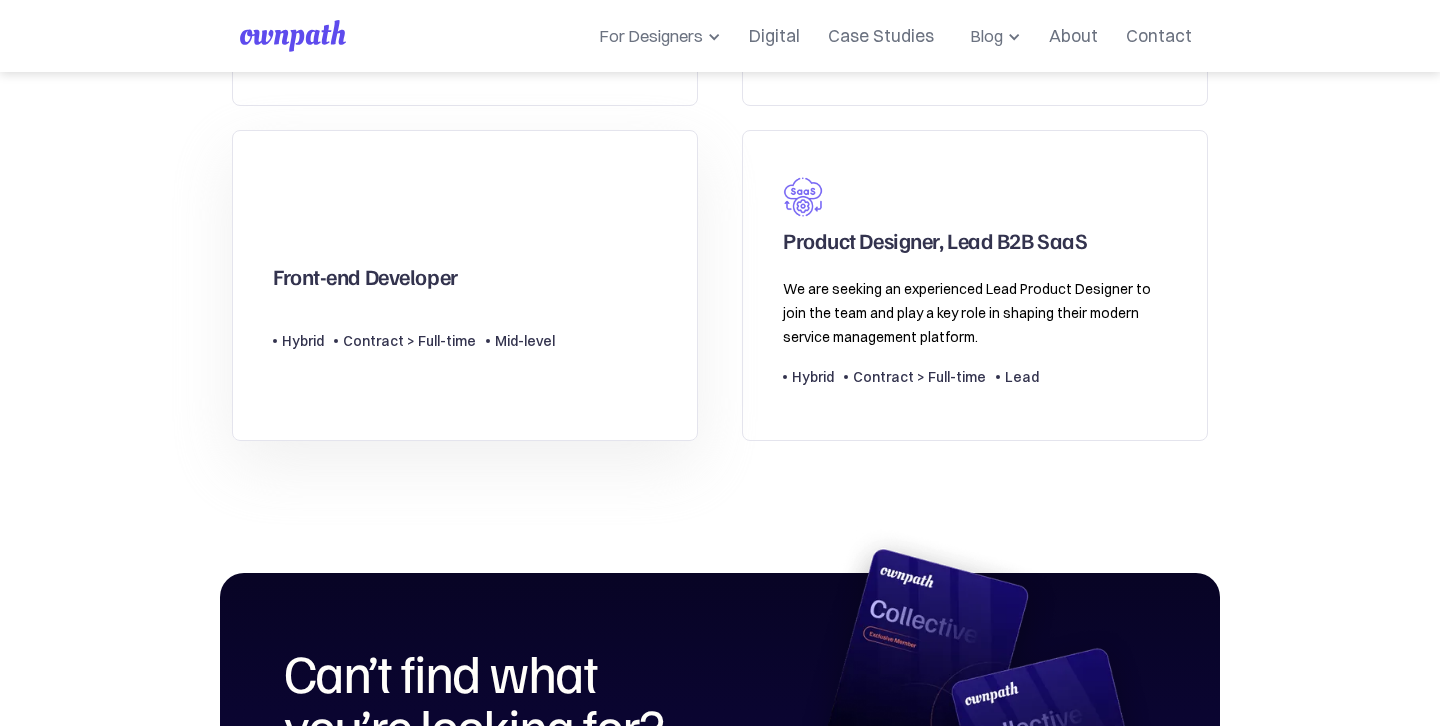 scroll, scrollTop: 784, scrollLeft: 0, axis: vertical 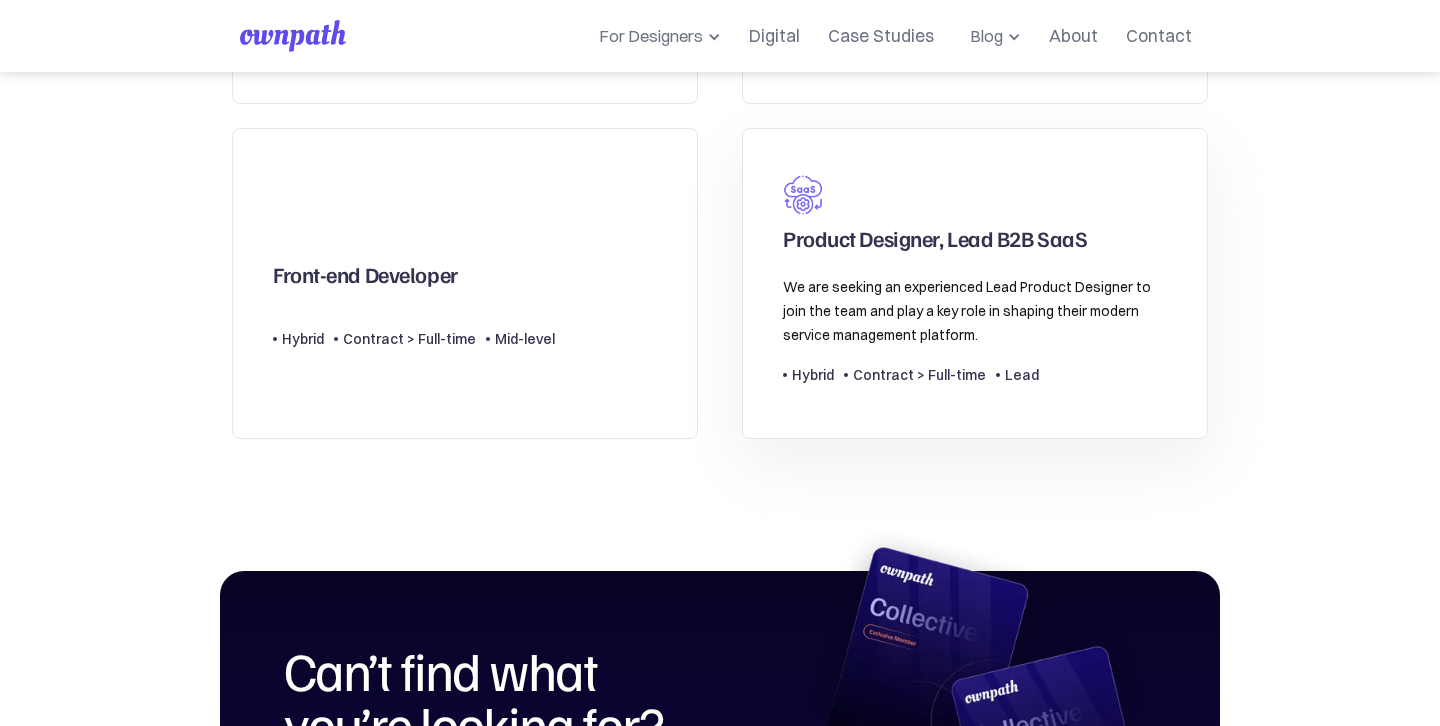 click on "Hybrid" at bounding box center (813, 375) 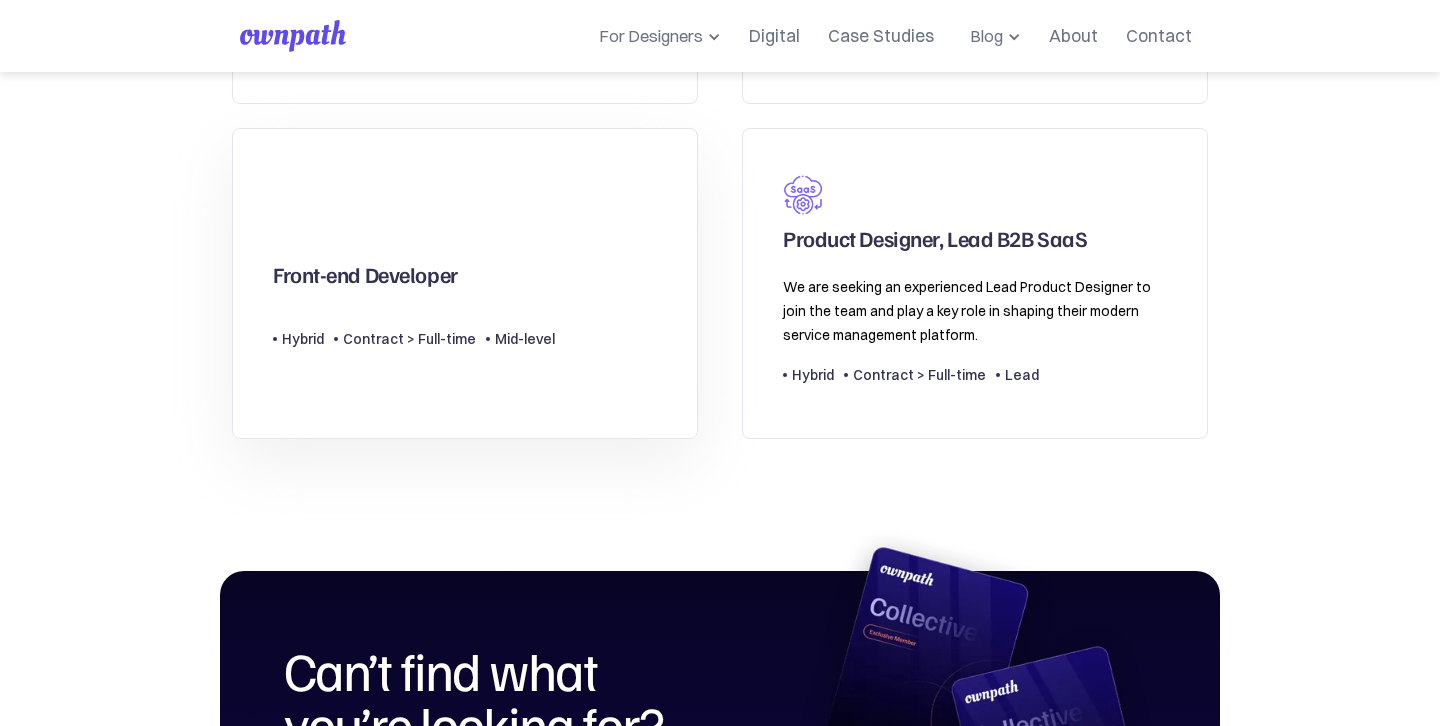 click on "Contract > Full-time" at bounding box center (409, 339) 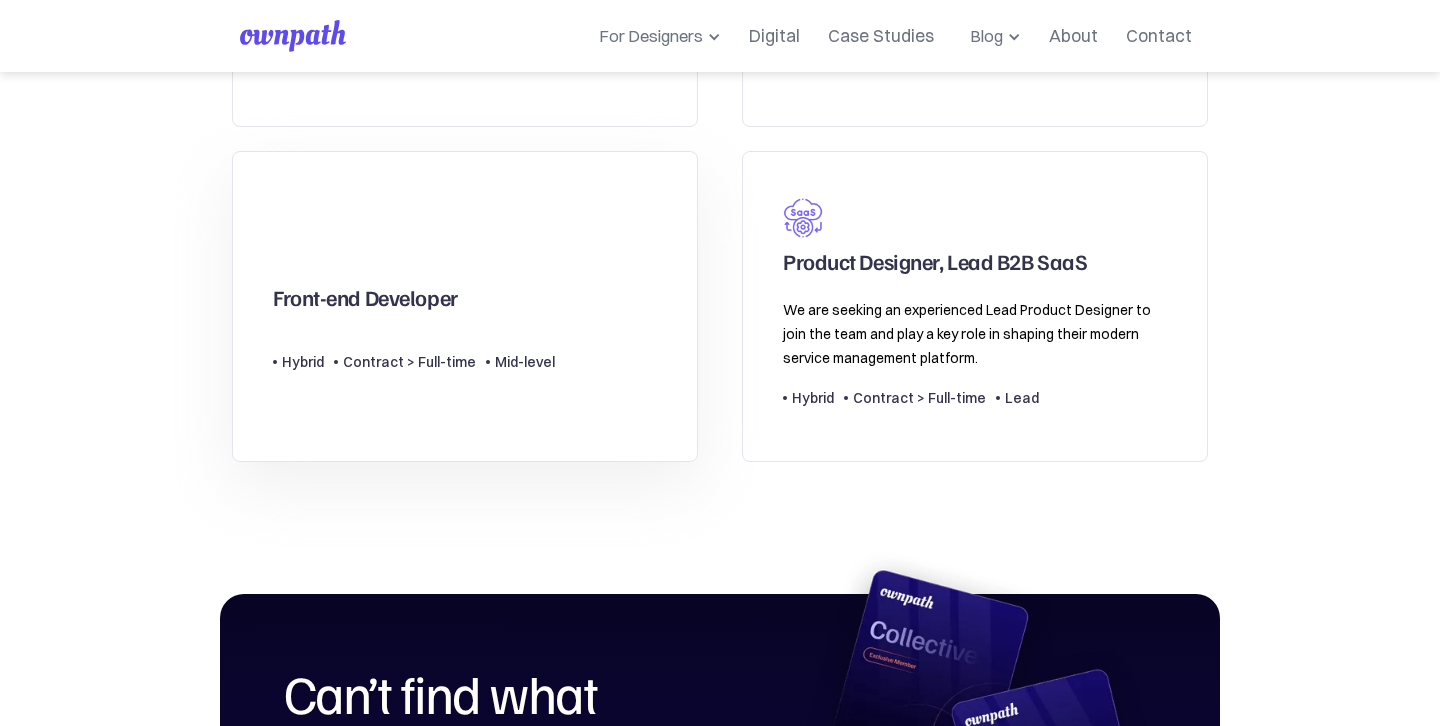 scroll, scrollTop: 763, scrollLeft: 0, axis: vertical 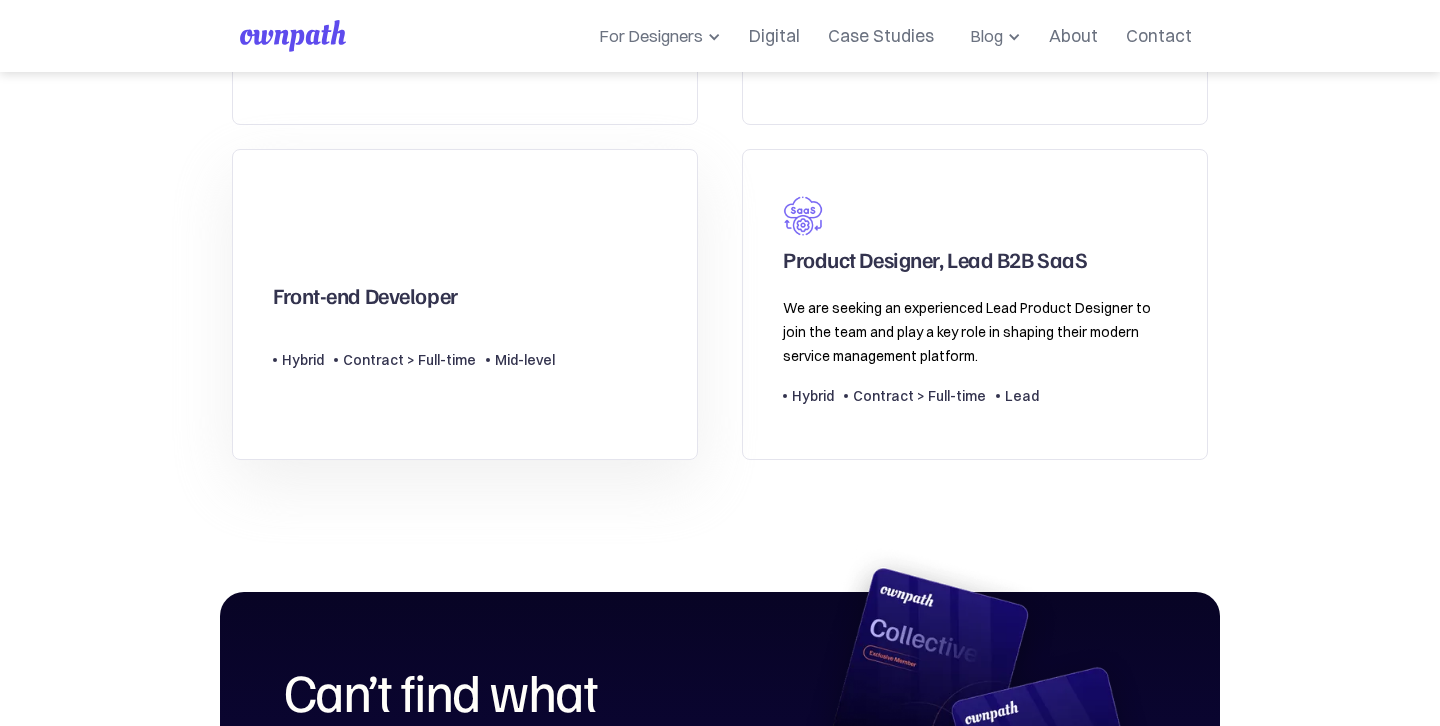 click on "Front-end Developer Type Level Hybrid Contract > Full-time Mid-level" at bounding box center [465, 304] 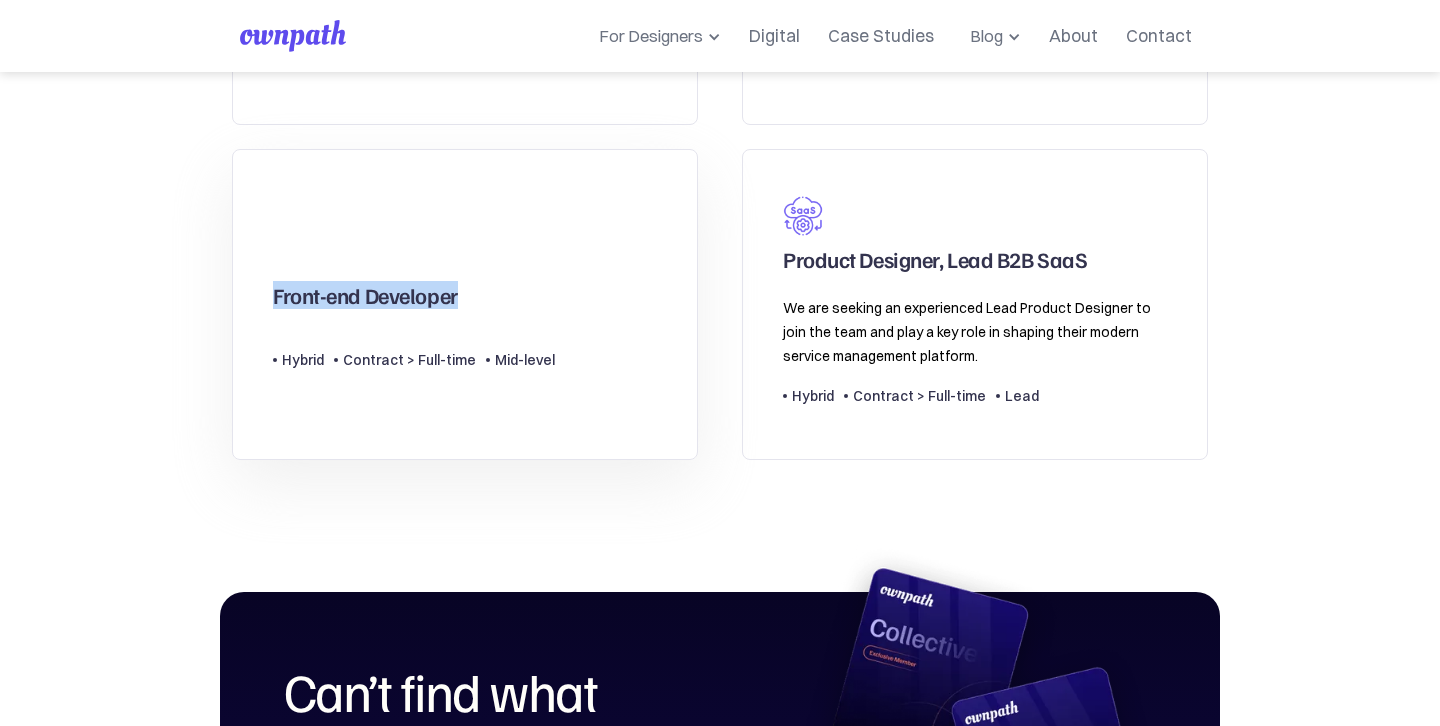 drag, startPoint x: 216, startPoint y: 294, endPoint x: 456, endPoint y: 295, distance: 240.00209 